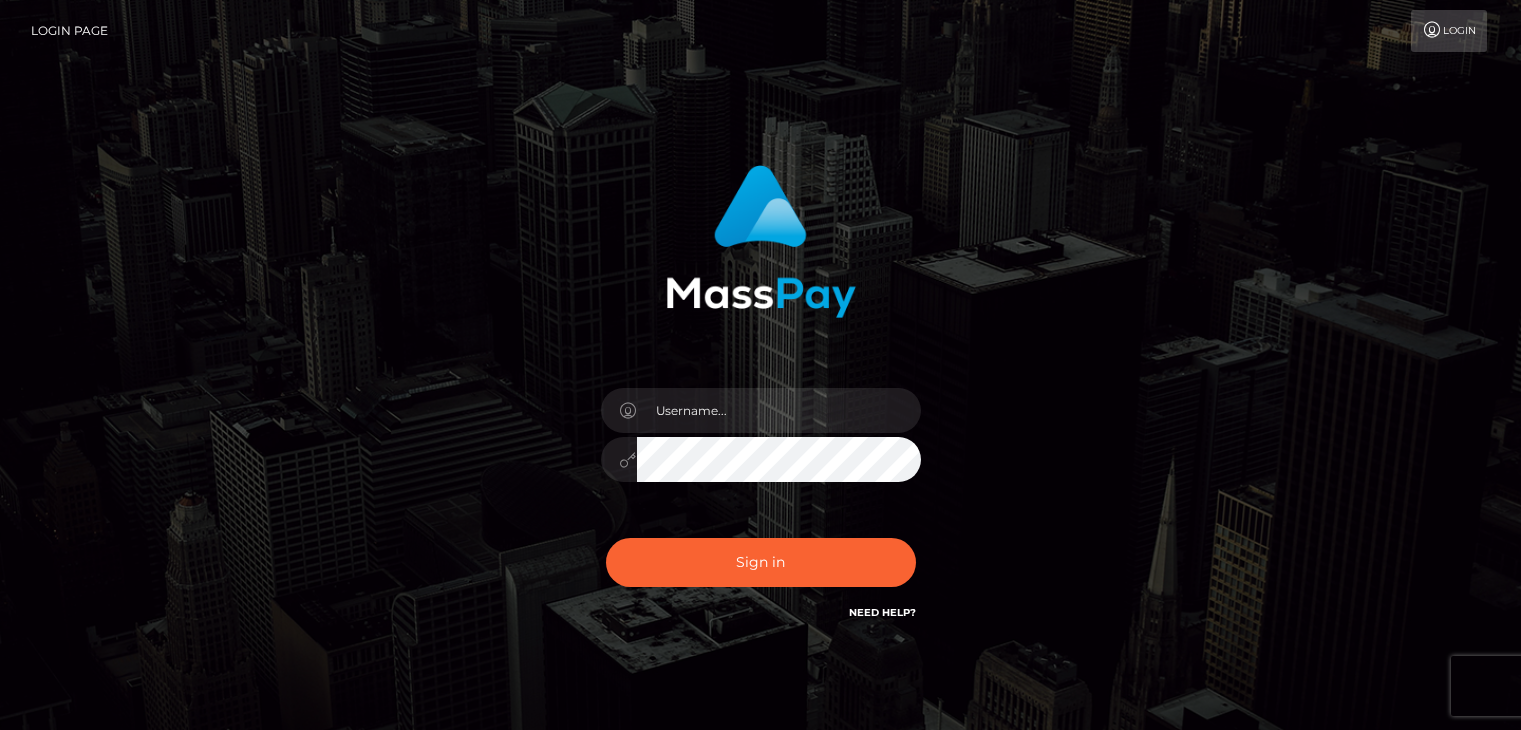 scroll, scrollTop: 0, scrollLeft: 0, axis: both 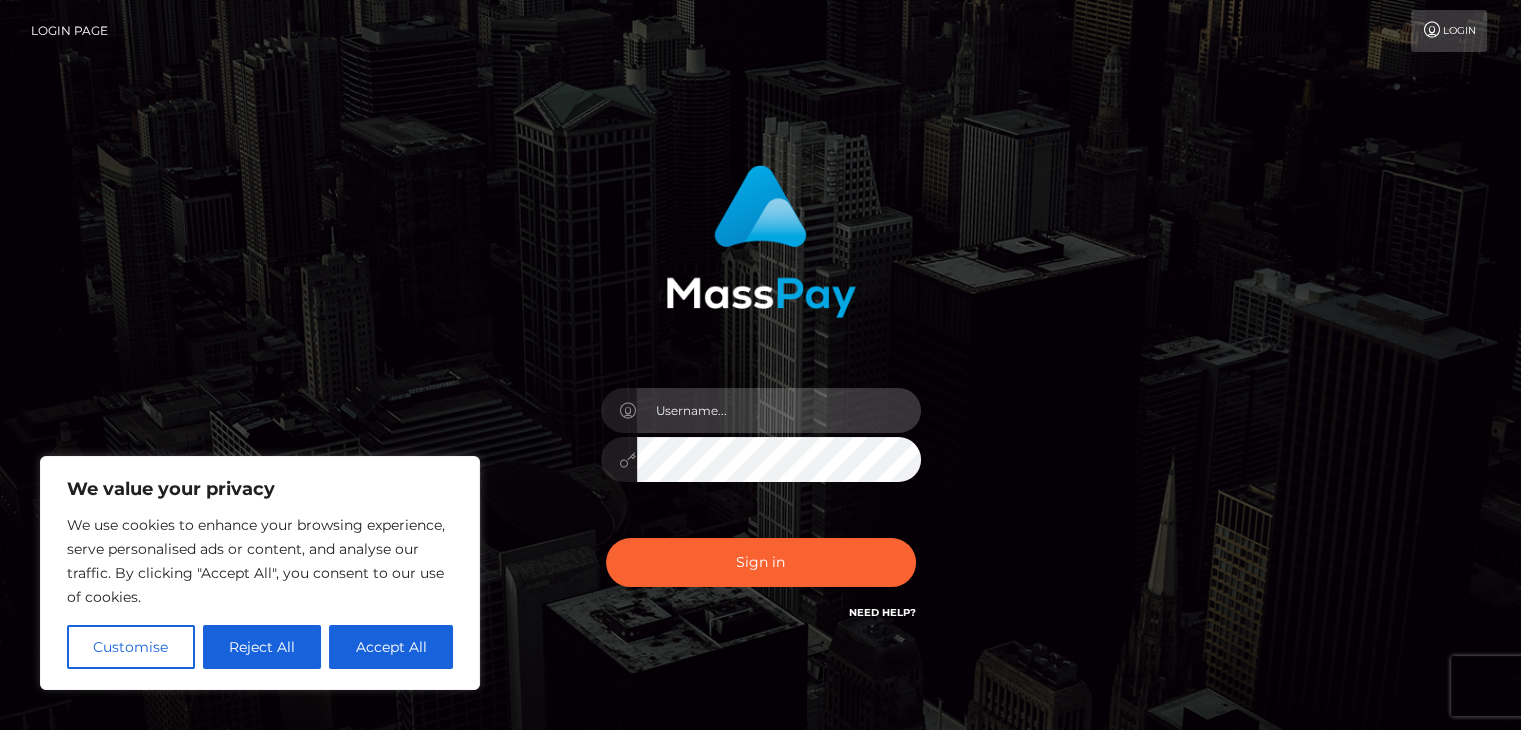 click at bounding box center (779, 410) 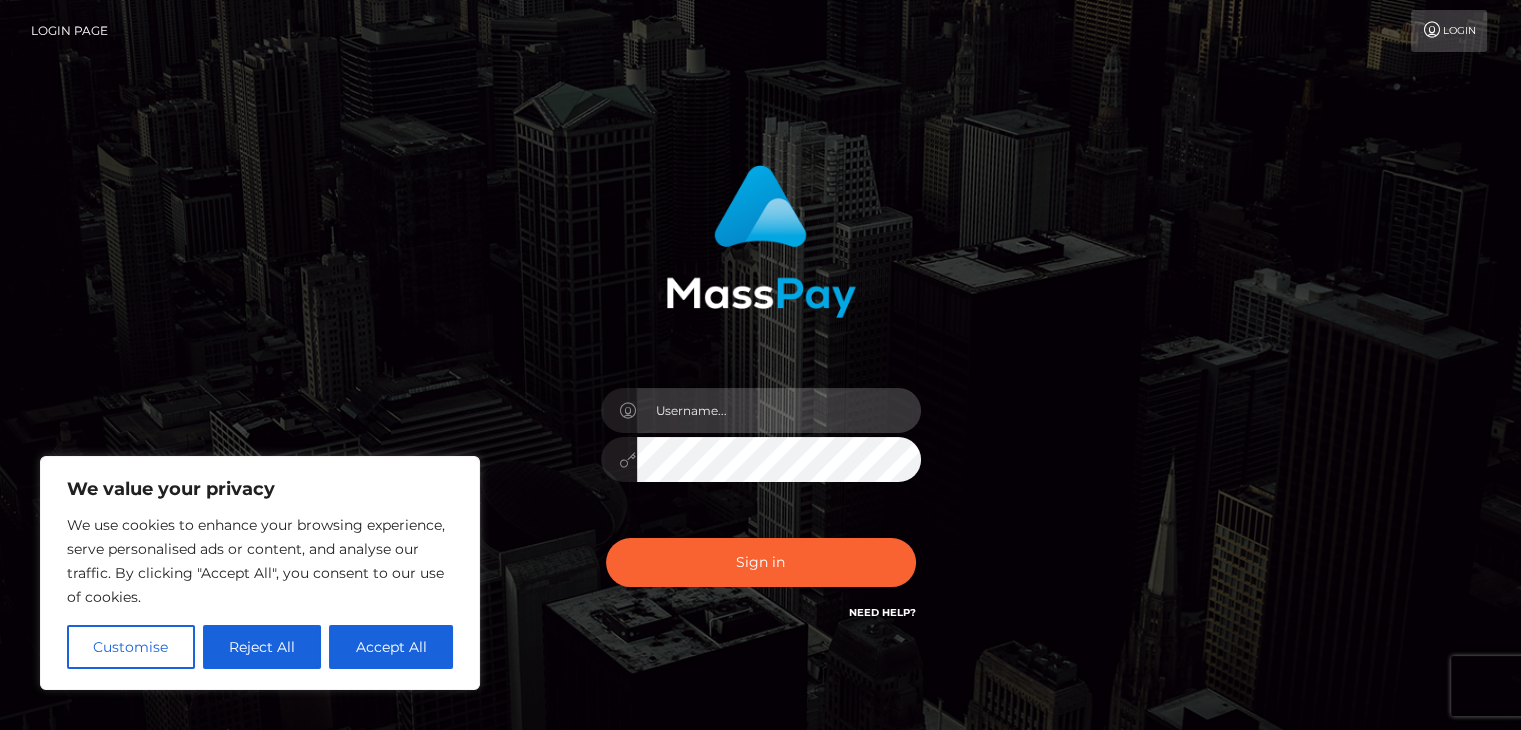 type on "[EMAIL]" 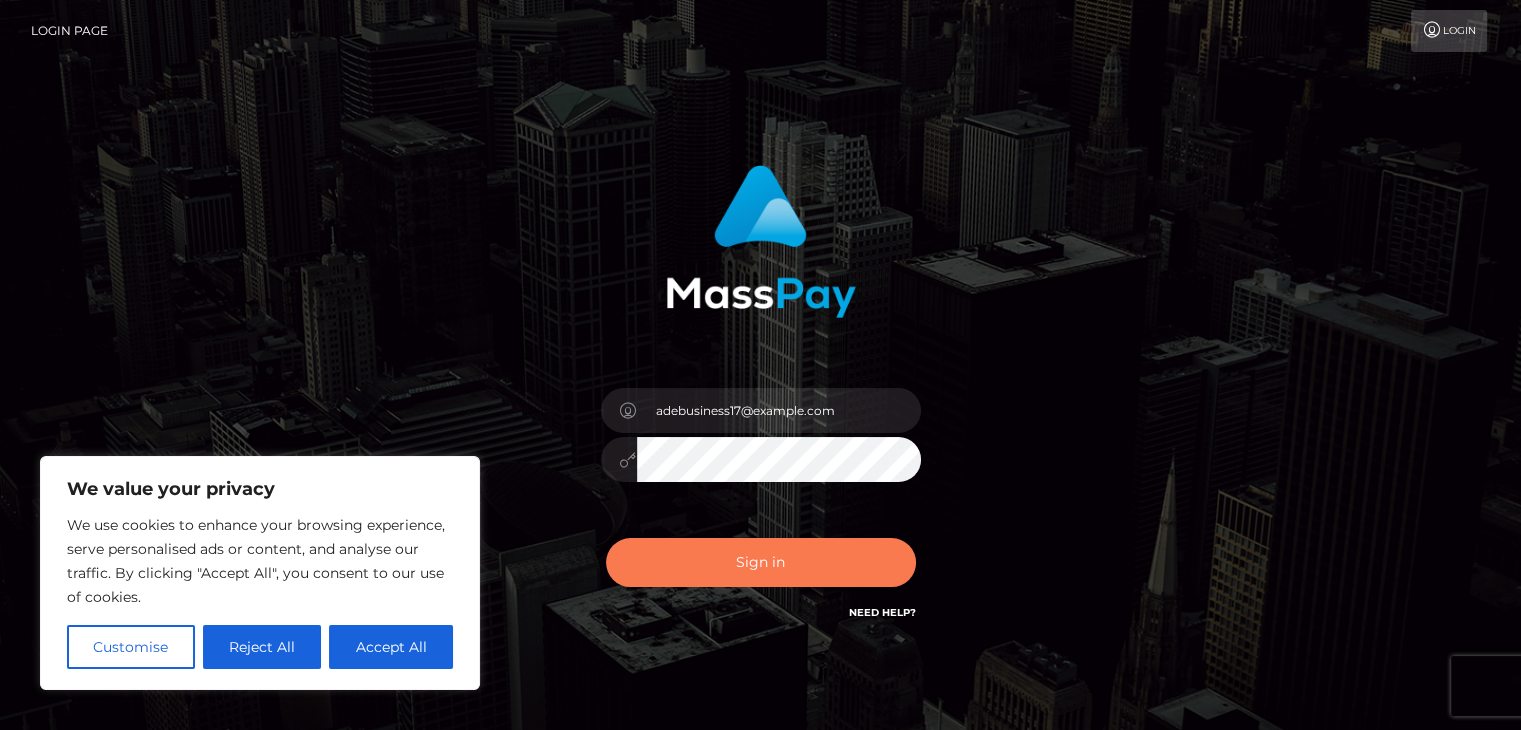 click on "Sign in" at bounding box center (761, 562) 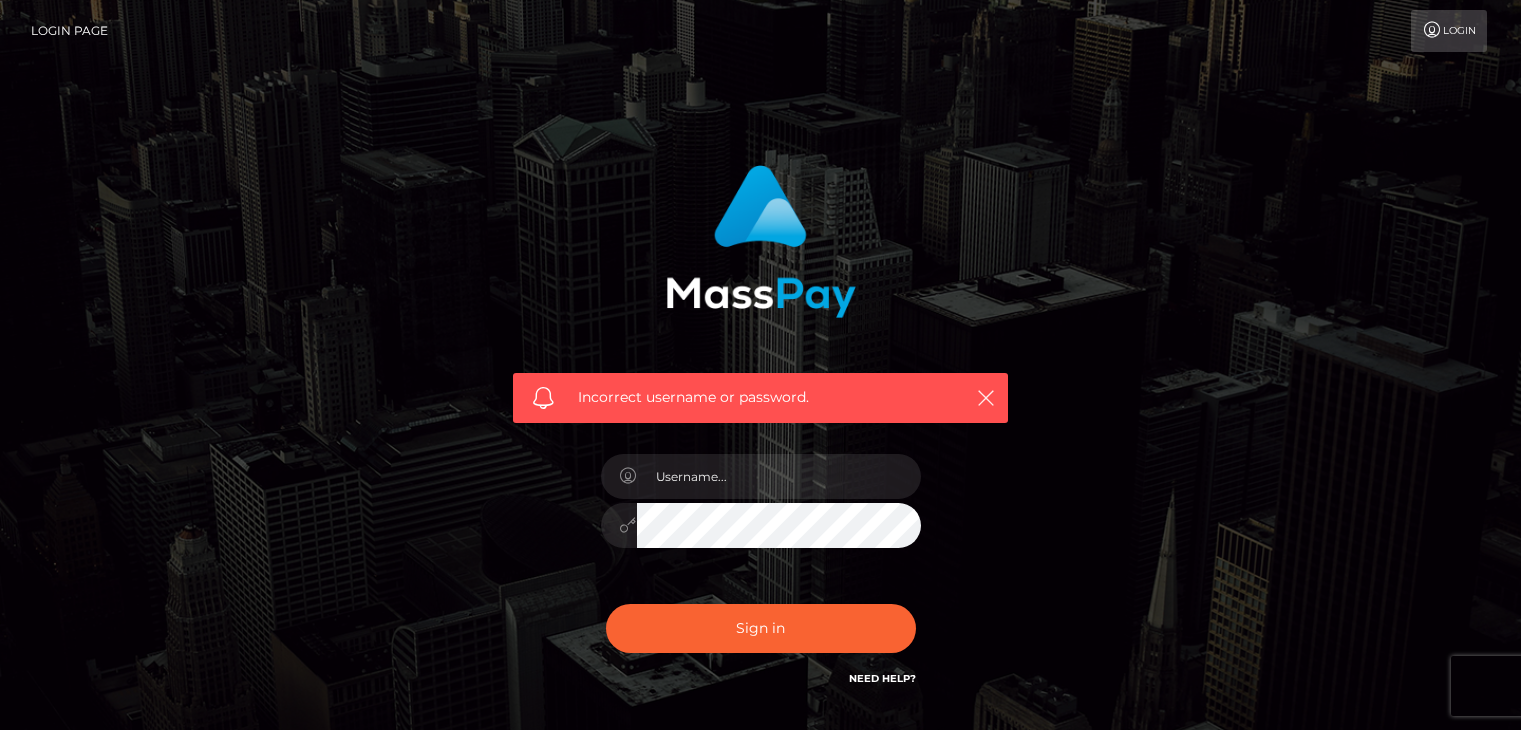 scroll, scrollTop: 0, scrollLeft: 0, axis: both 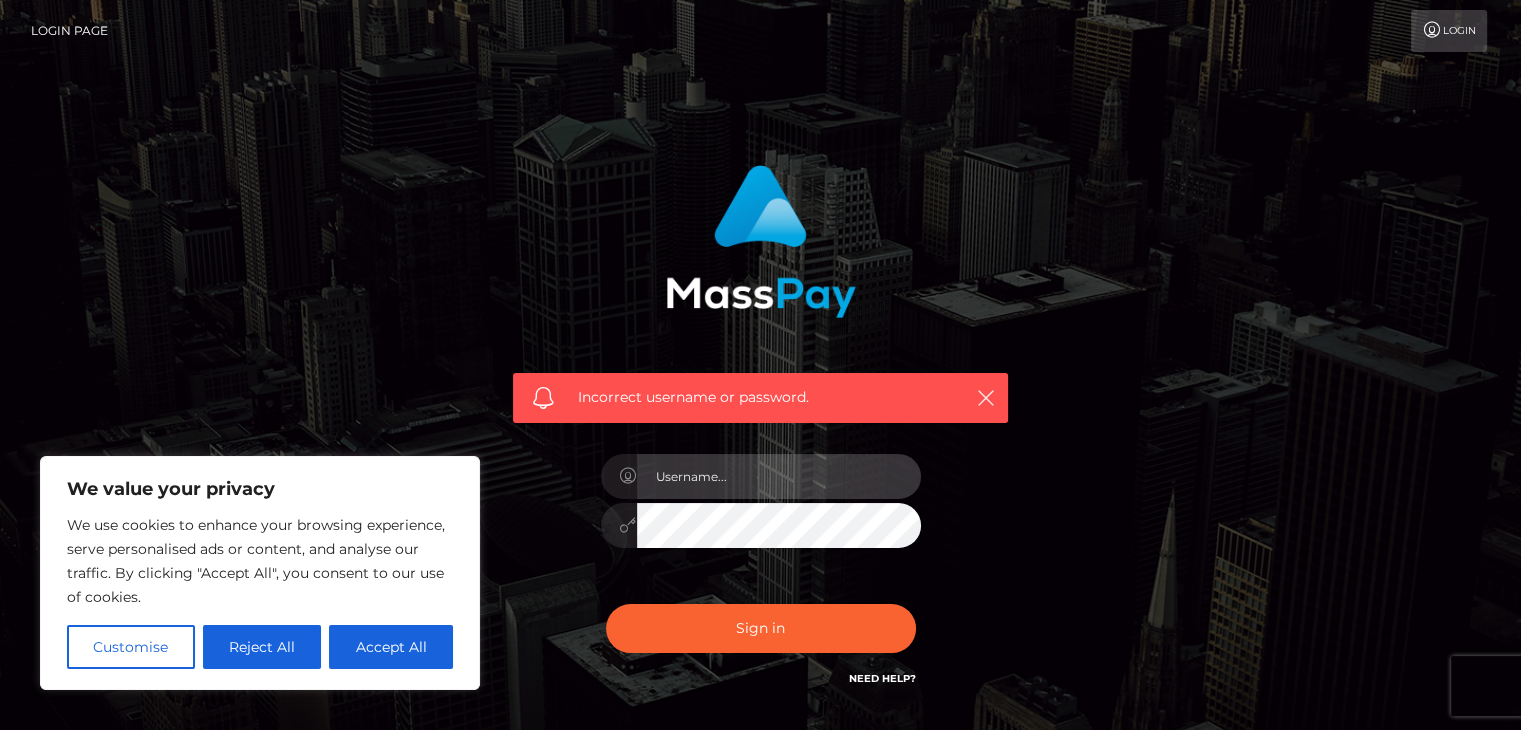 click at bounding box center (779, 476) 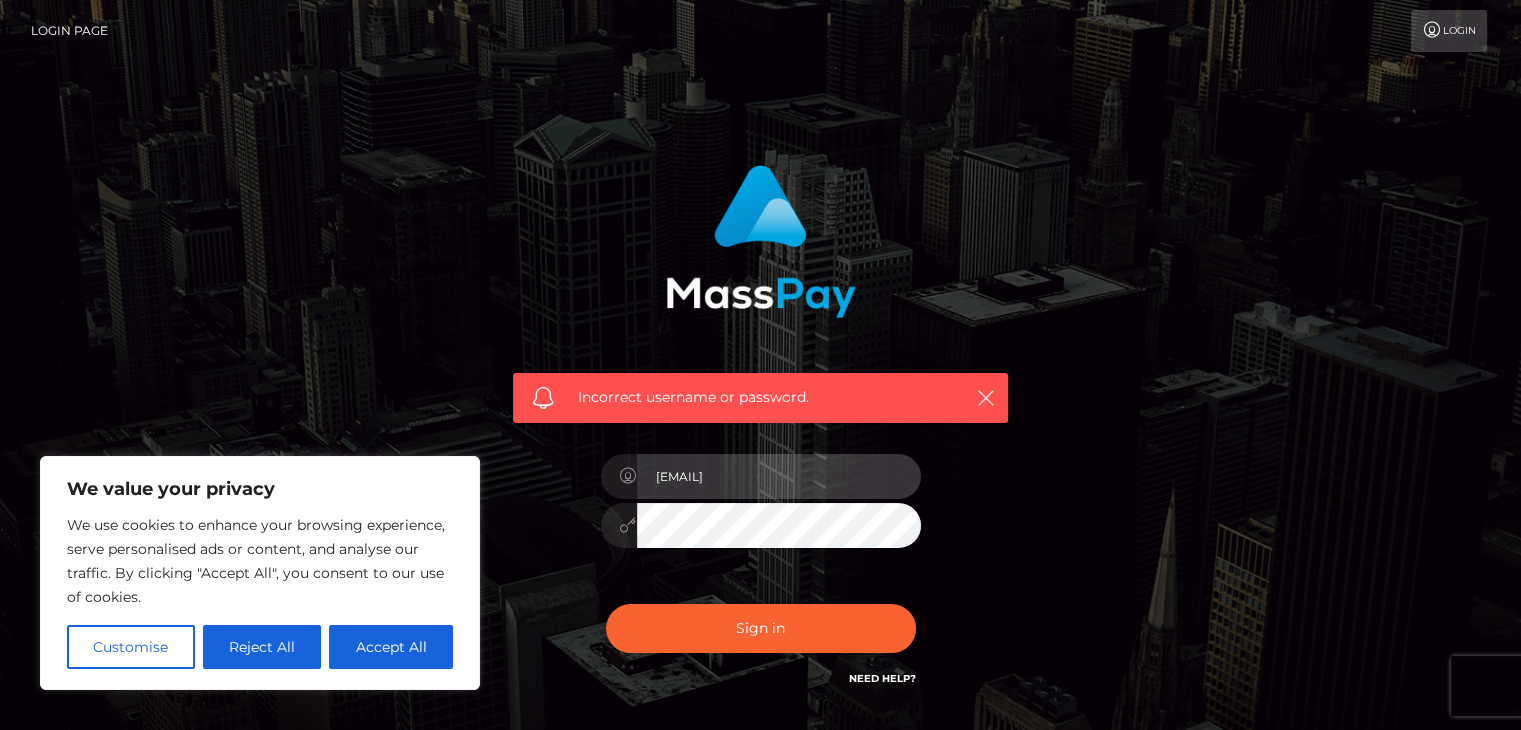 type on "[EMAIL]" 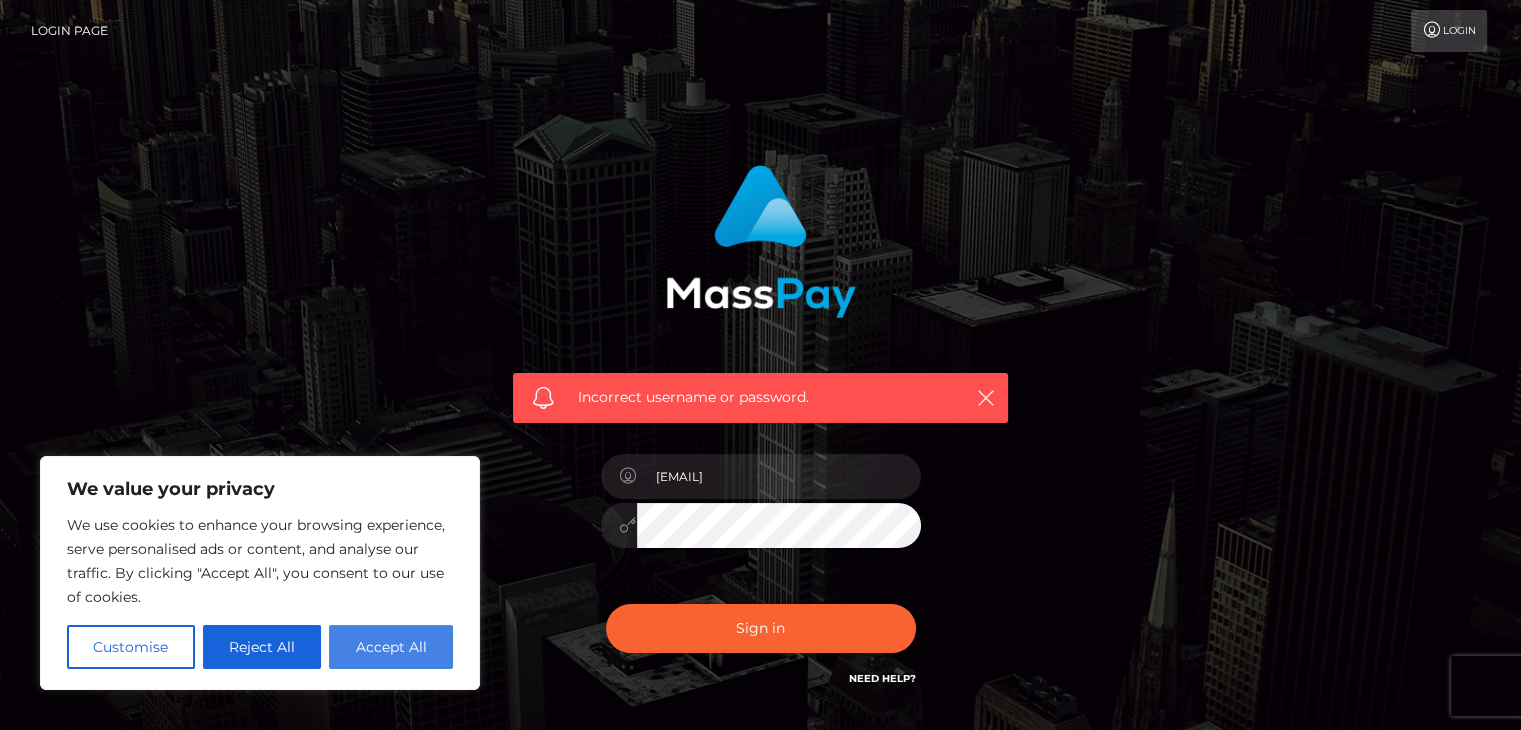click on "Accept All" at bounding box center (391, 647) 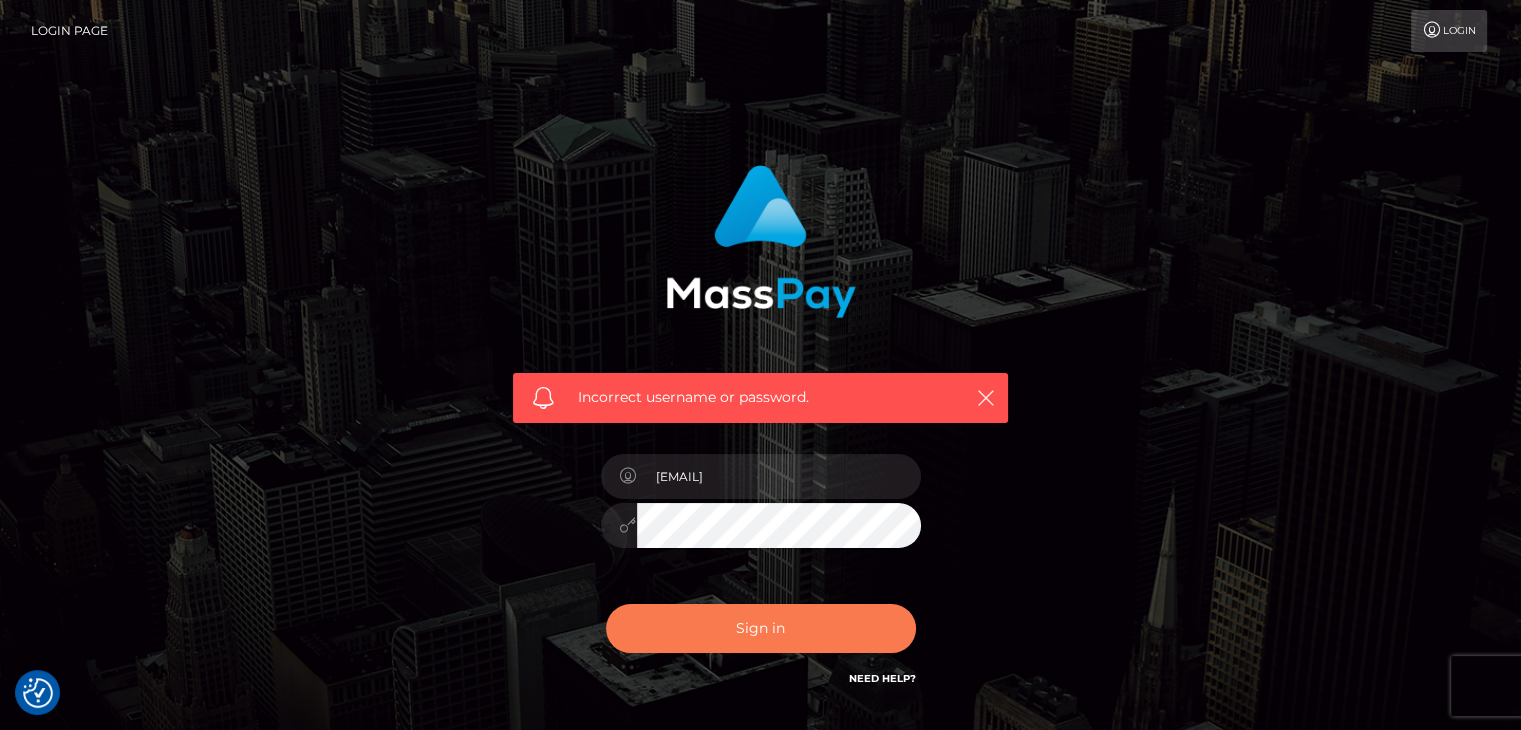 click on "Sign in" at bounding box center [761, 628] 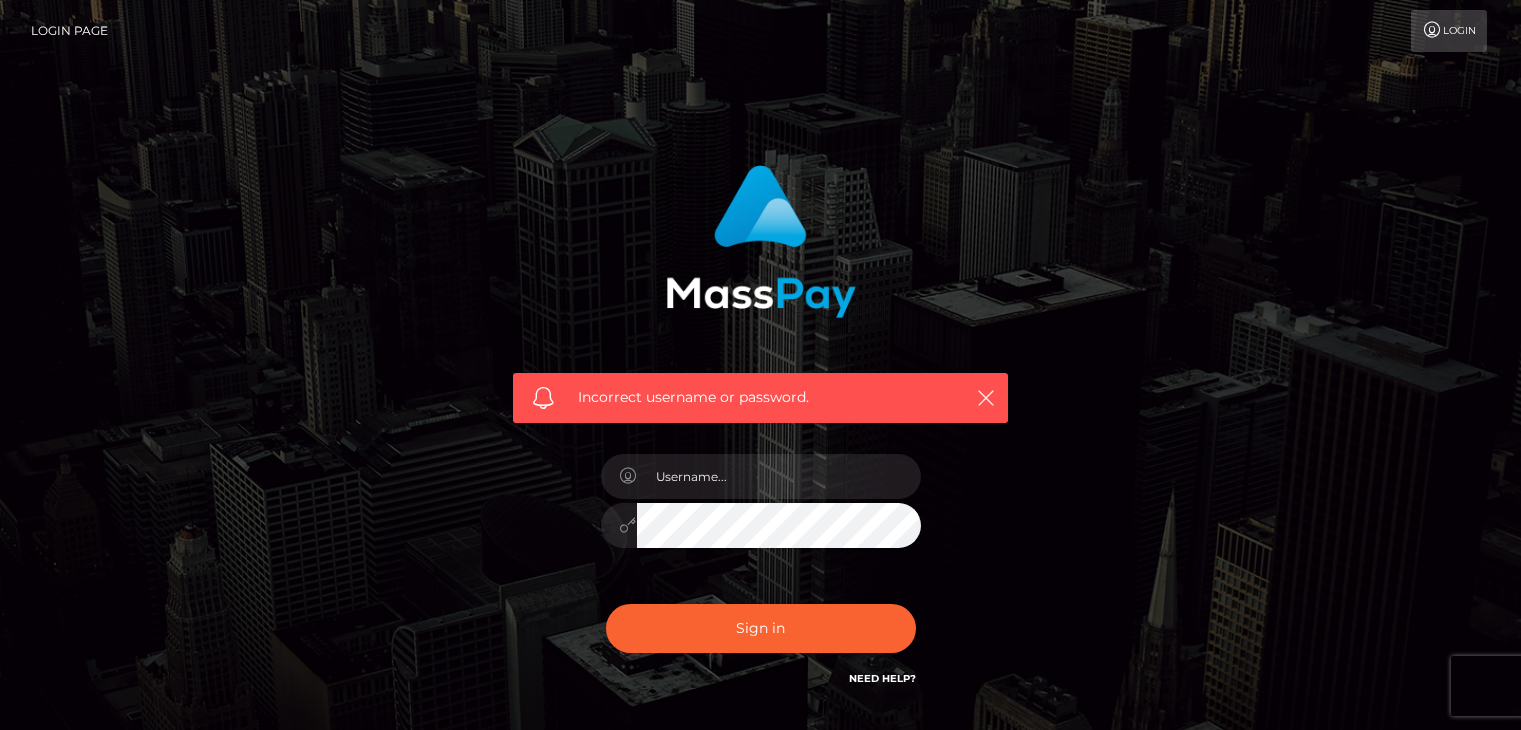 scroll, scrollTop: 0, scrollLeft: 0, axis: both 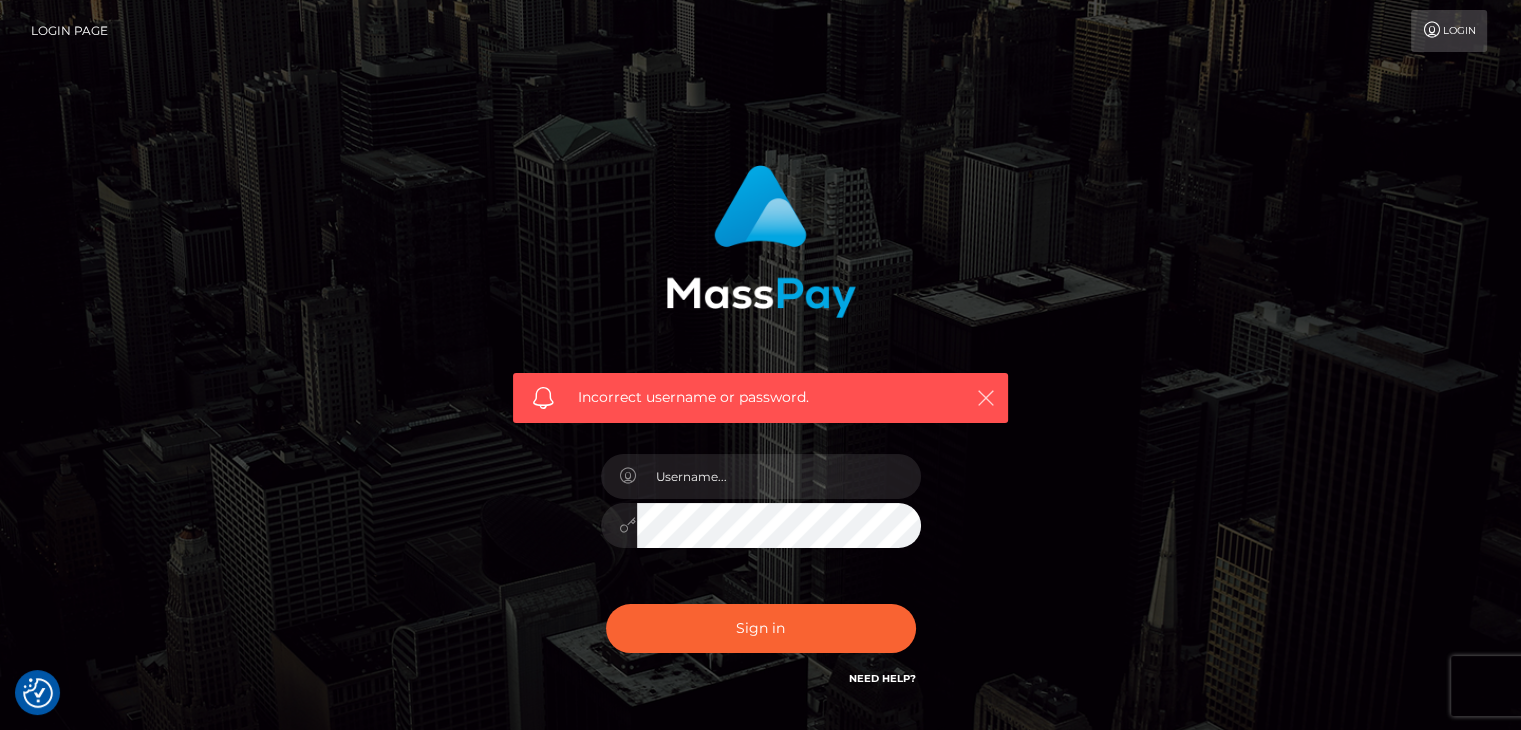 click at bounding box center (985, 397) 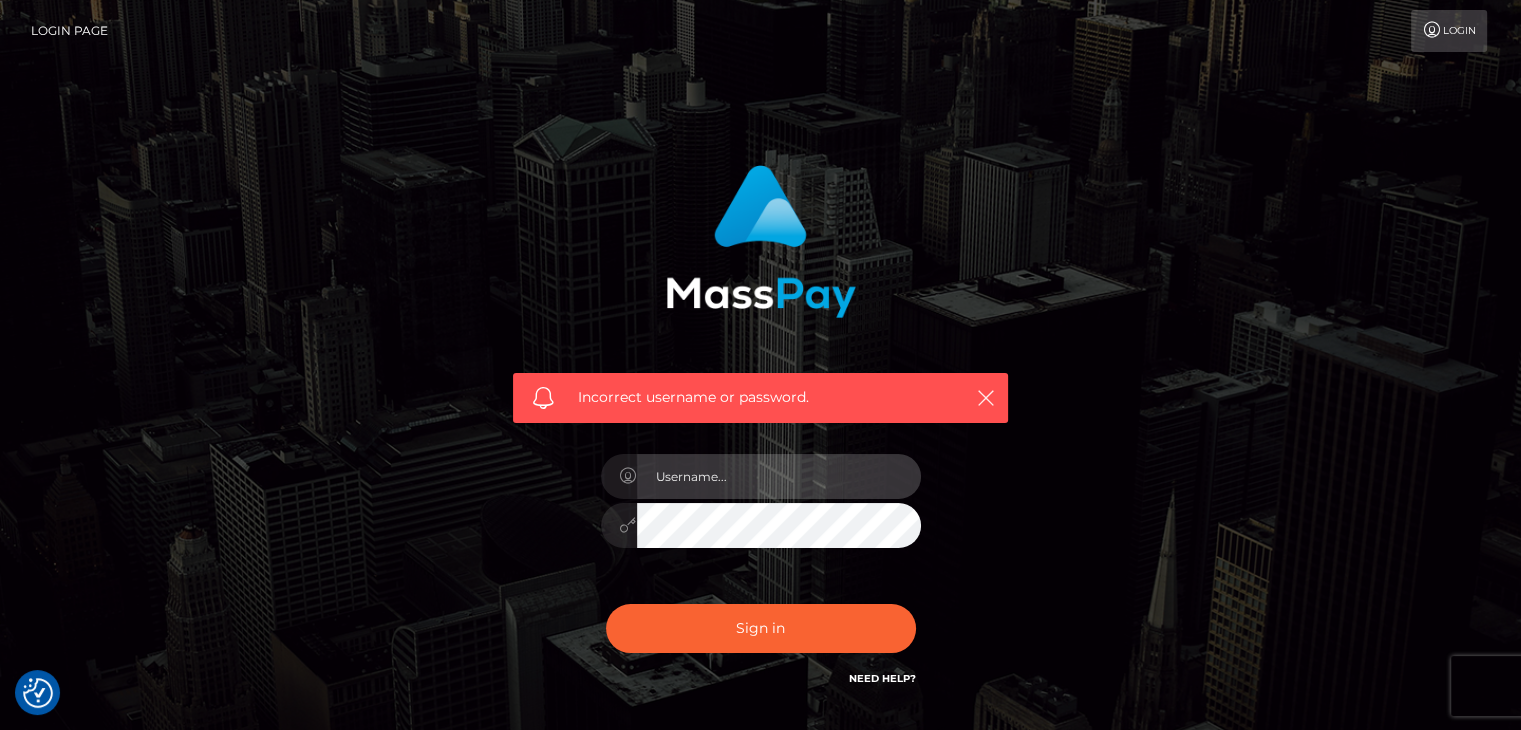 click at bounding box center [779, 476] 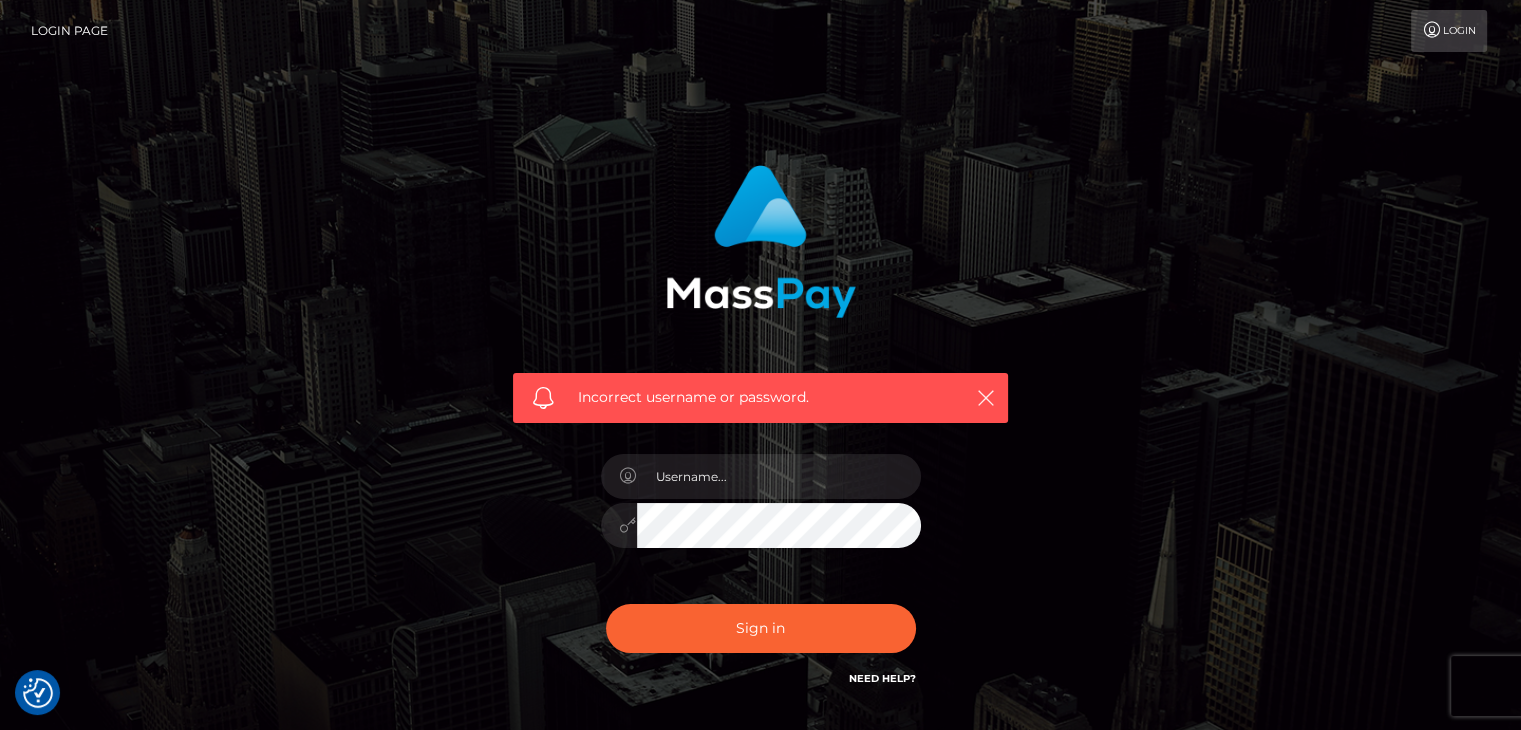 click at bounding box center (761, 515) 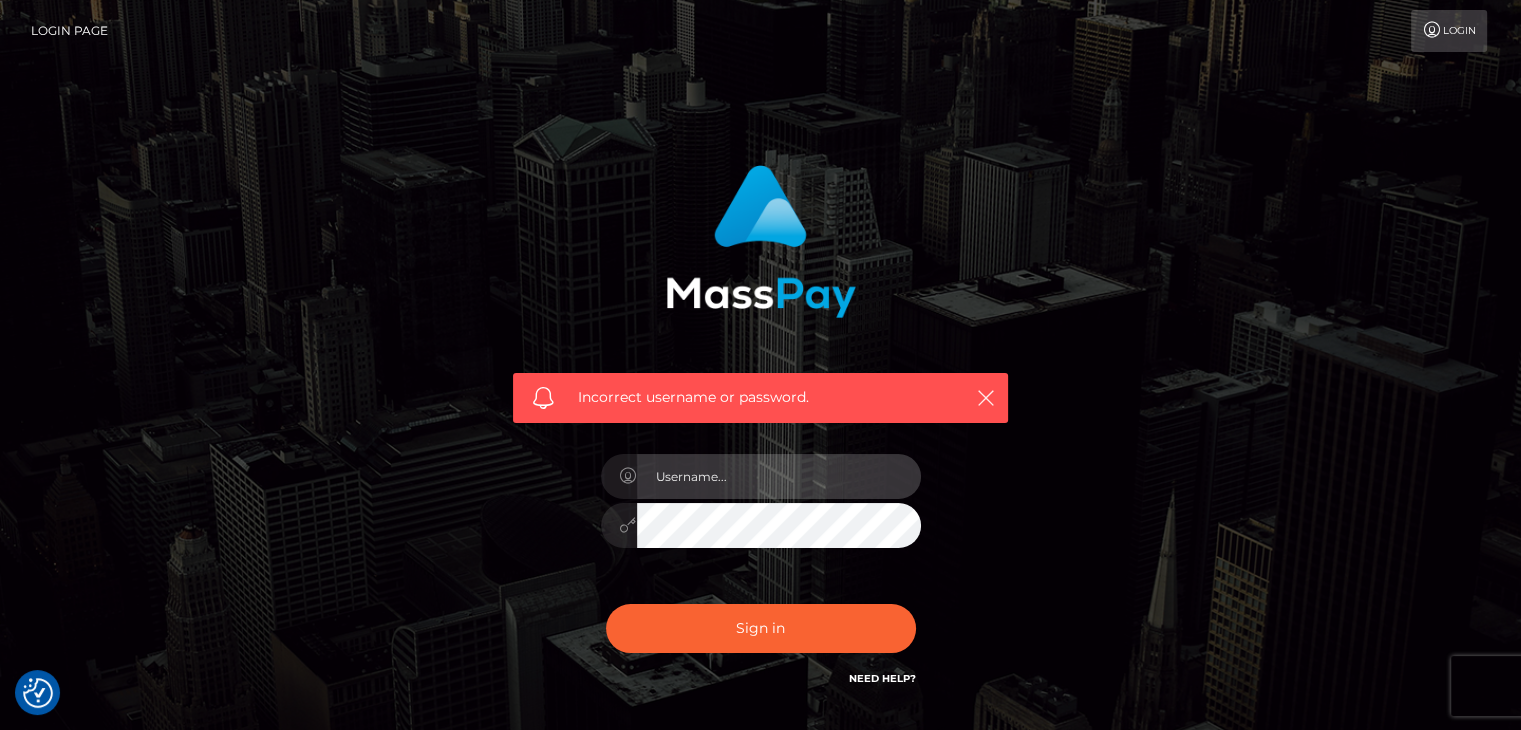 click at bounding box center [779, 476] 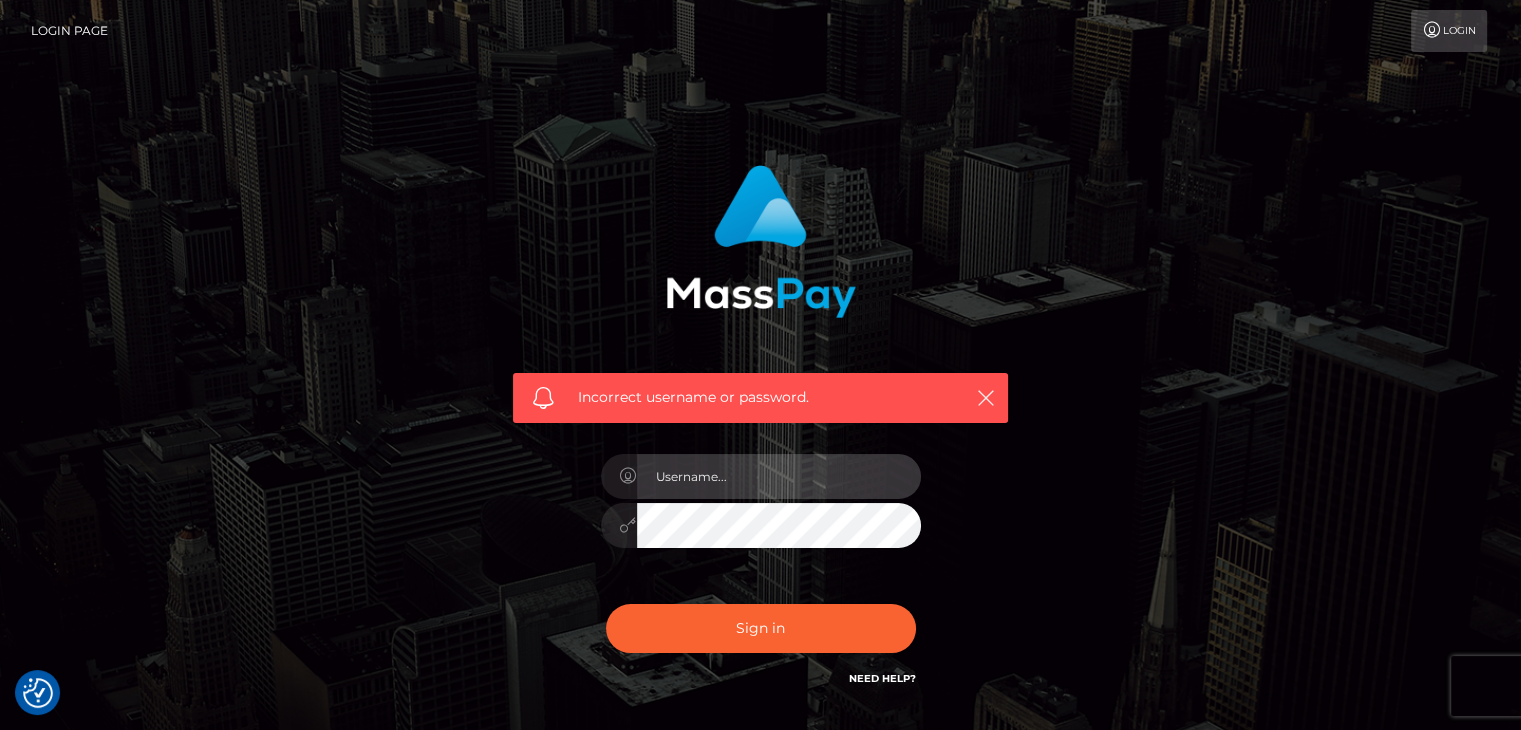 click at bounding box center [779, 476] 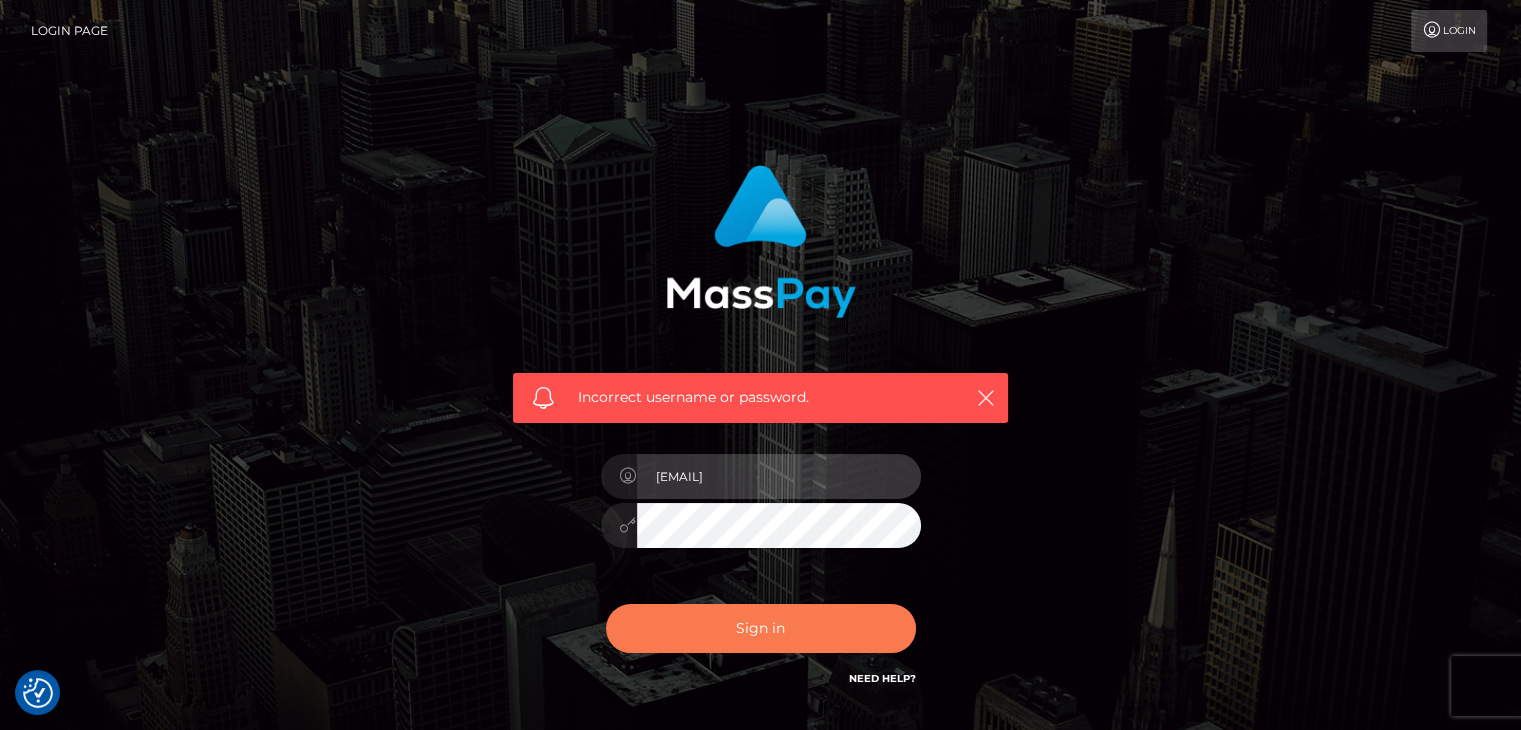 type on "[EMAIL]" 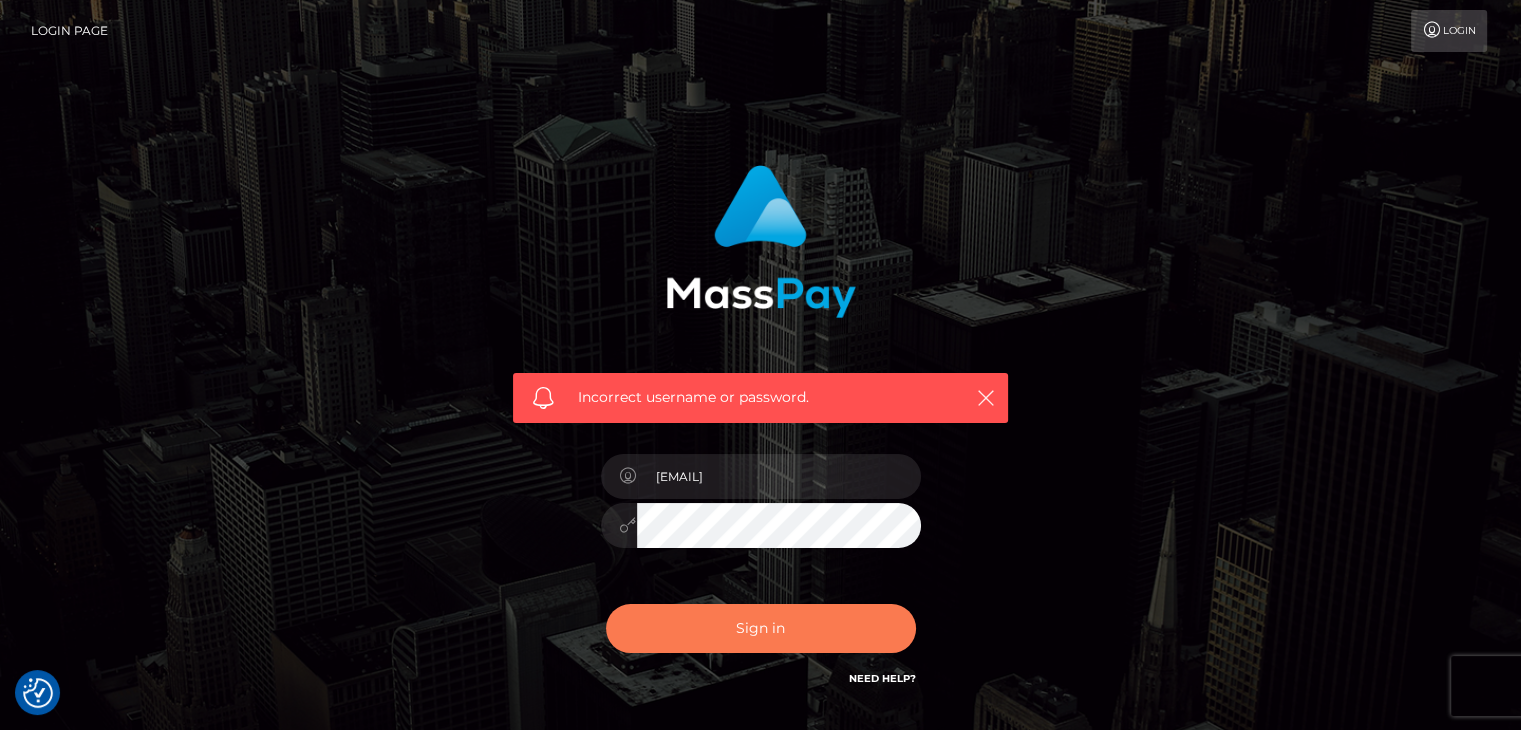 click on "Sign in" at bounding box center [761, 628] 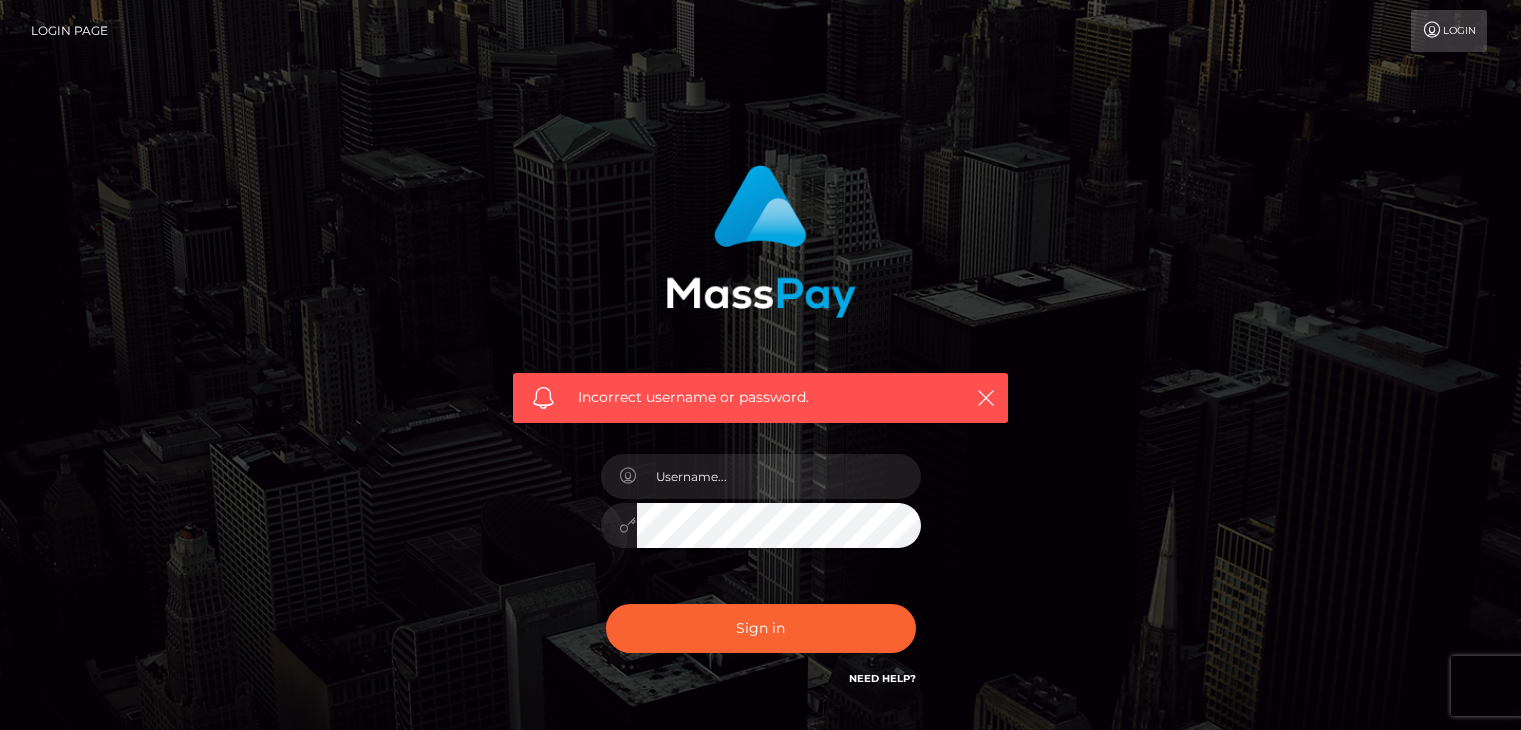 scroll, scrollTop: 0, scrollLeft: 0, axis: both 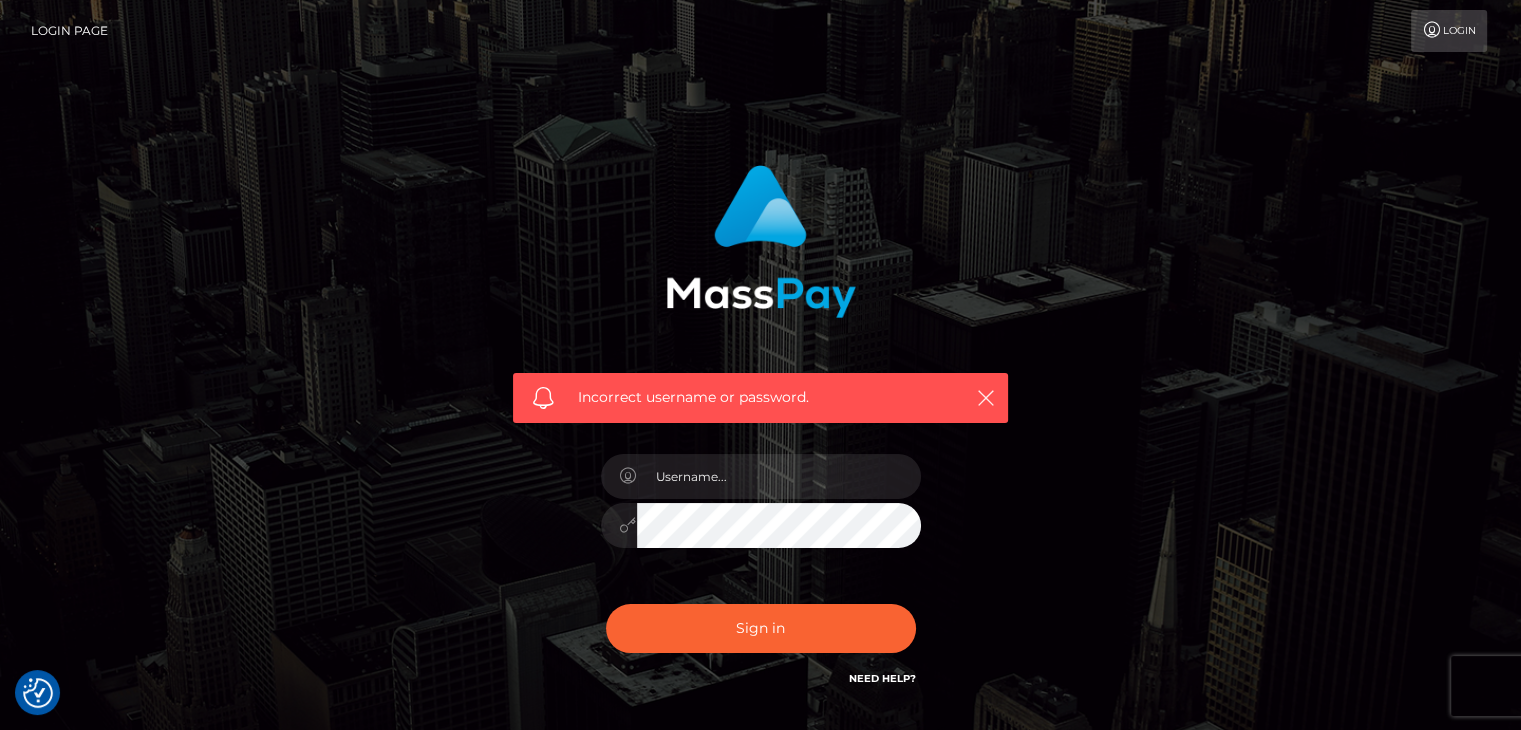 click at bounding box center [1432, 30] 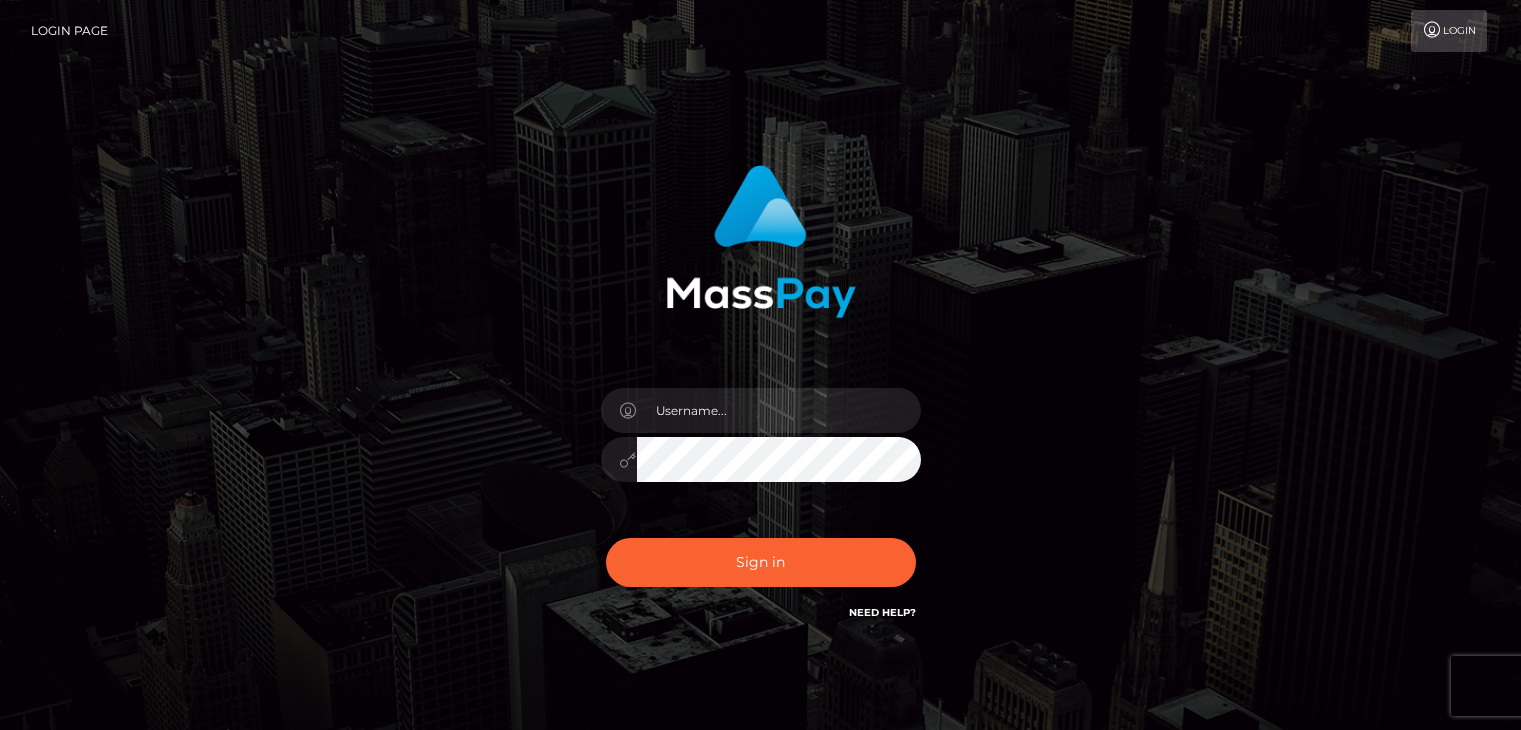 scroll, scrollTop: 0, scrollLeft: 0, axis: both 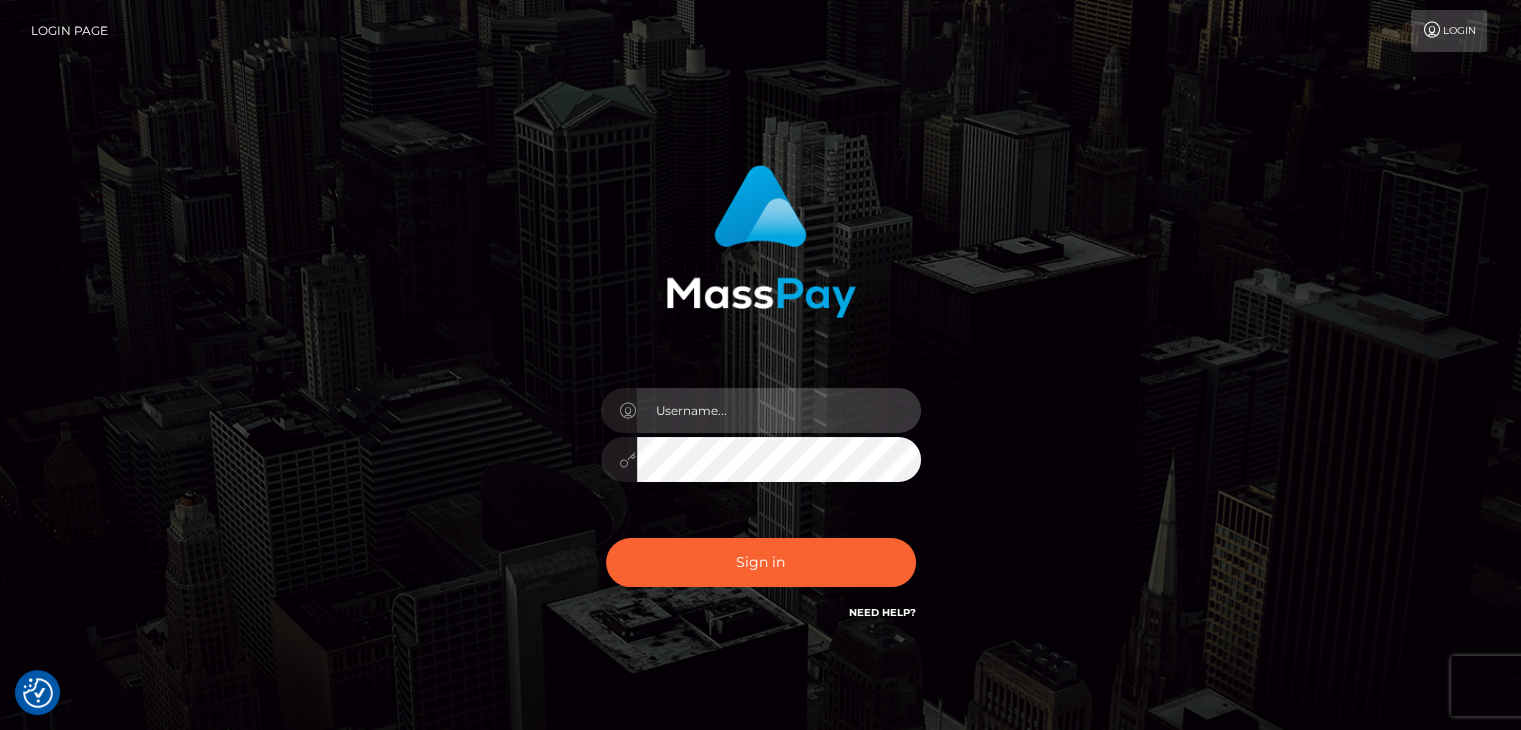 click at bounding box center [779, 410] 